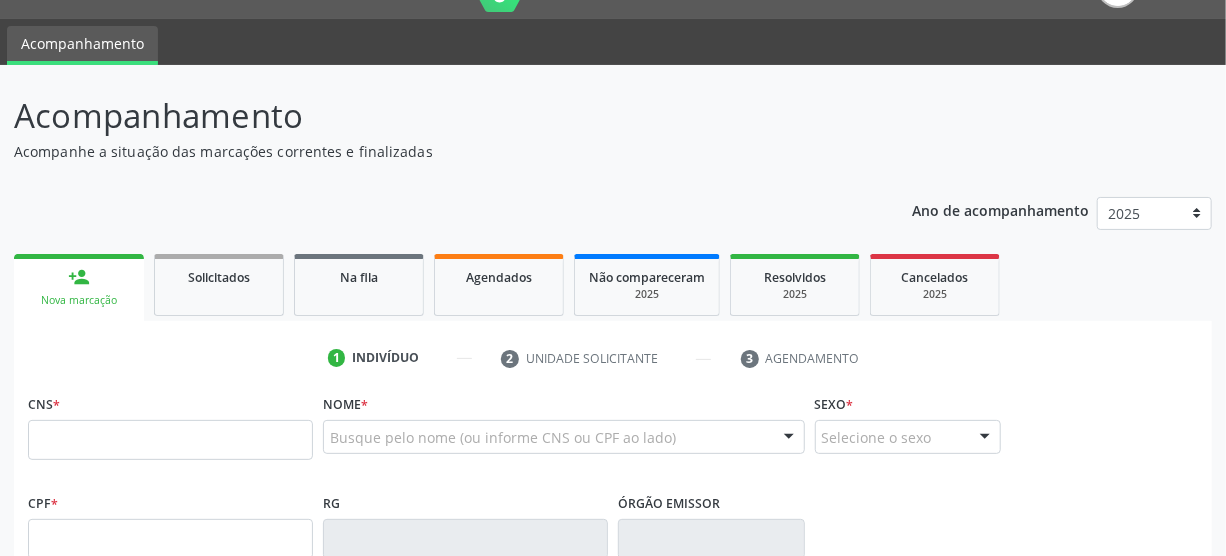 scroll, scrollTop: 45, scrollLeft: 0, axis: vertical 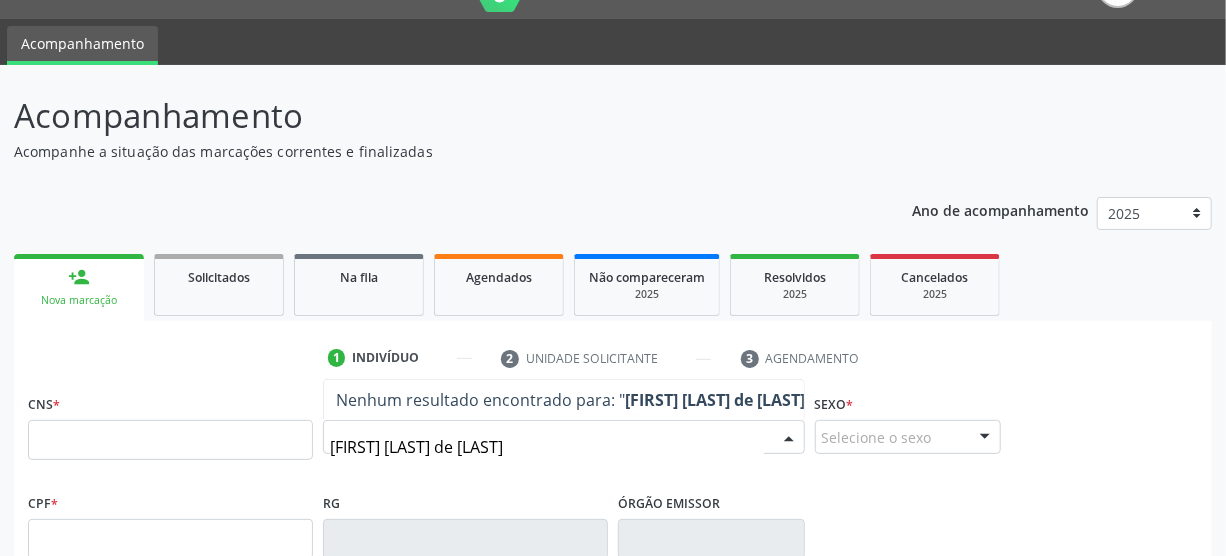 type on "[FIRST] [LAST] de Andrade" 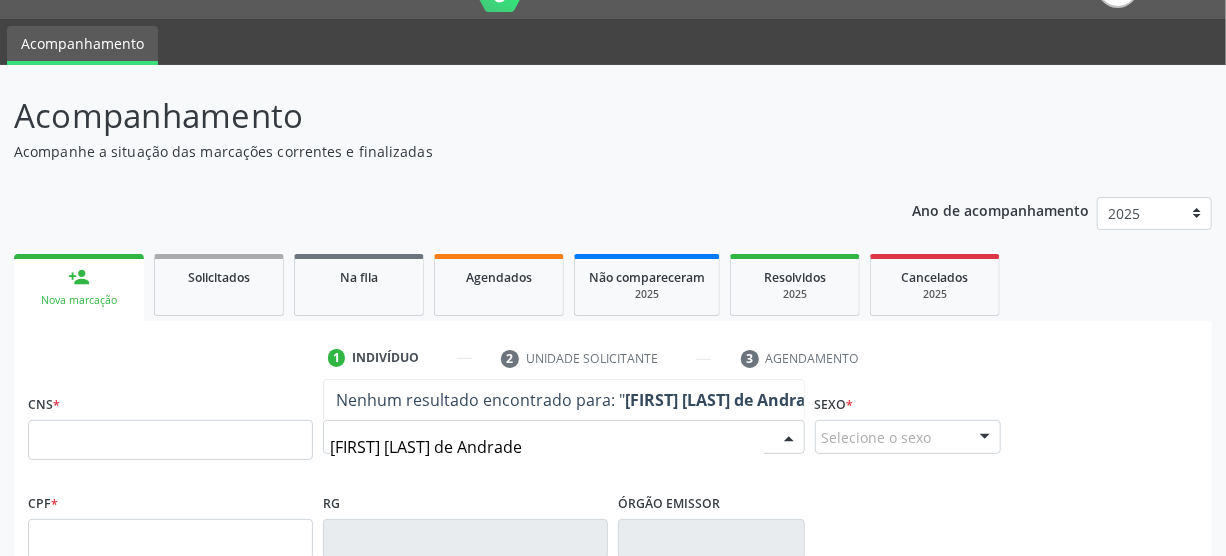 scroll, scrollTop: 136, scrollLeft: 0, axis: vertical 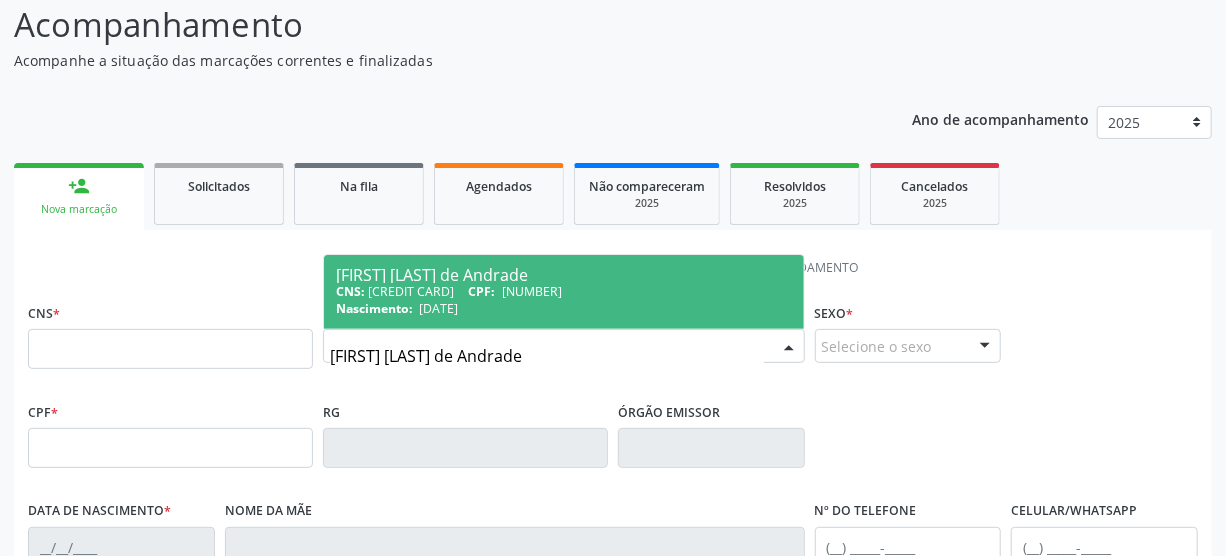 click on "[FIRST] [LAST] de Andrade" at bounding box center [564, 275] 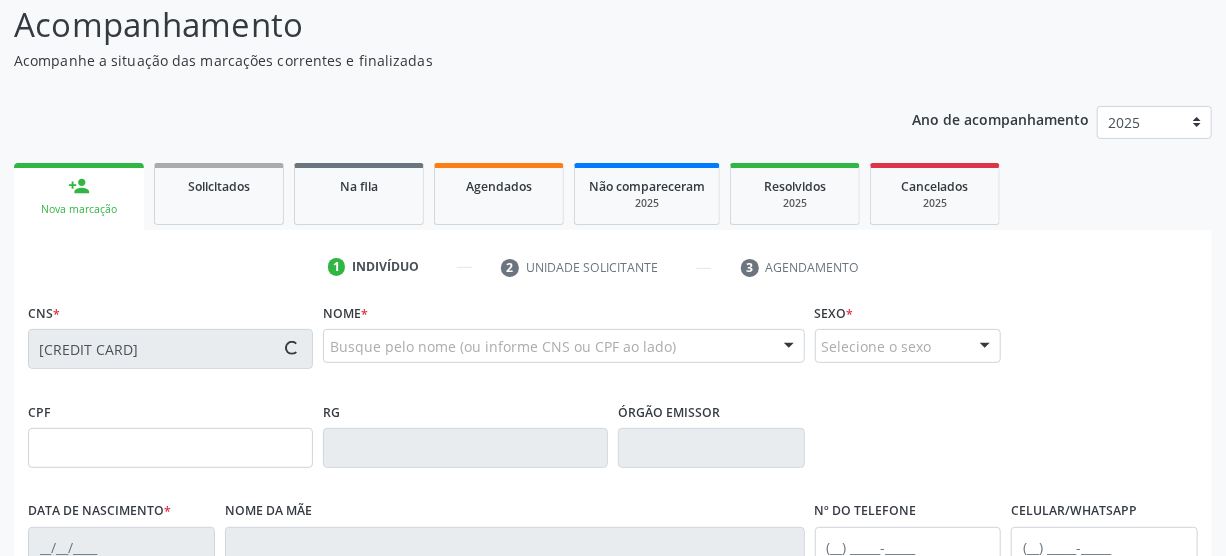 type on "[NUMBER]" 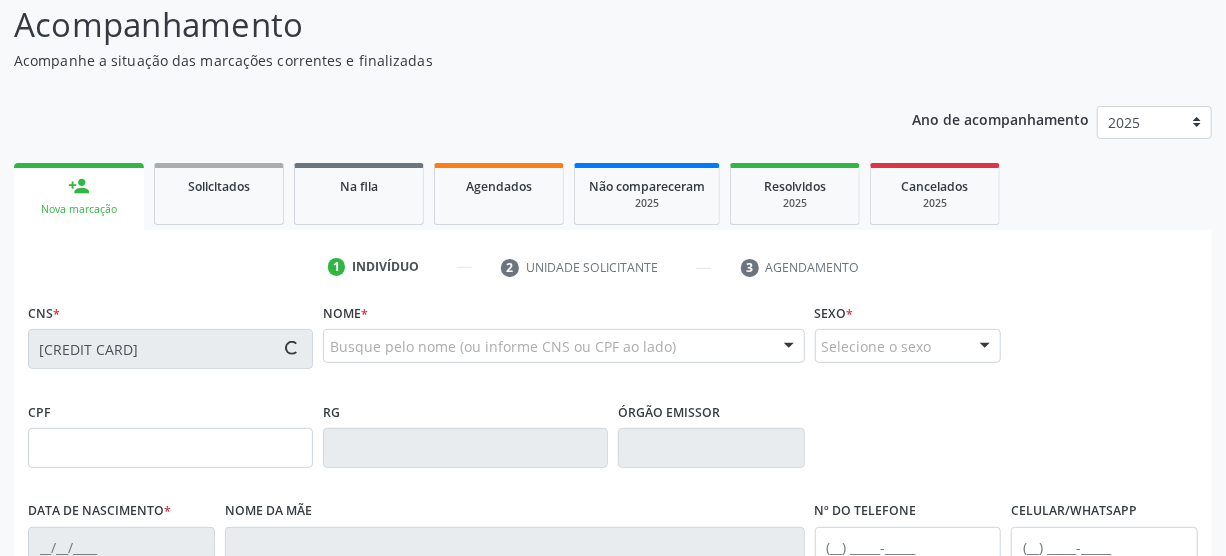 type on "[DATE]" 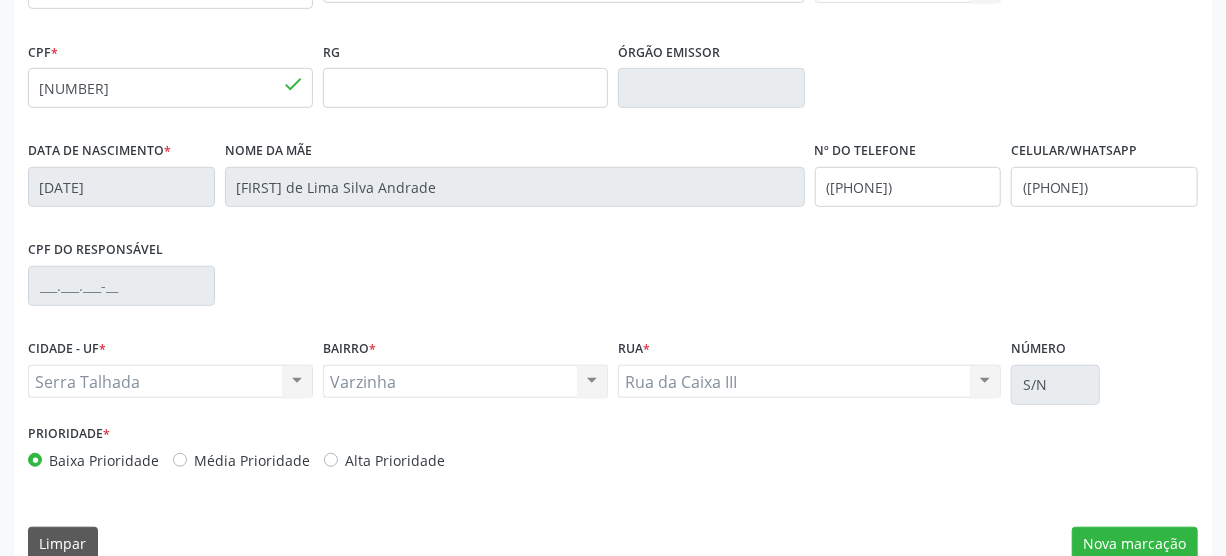 scroll, scrollTop: 500, scrollLeft: 0, axis: vertical 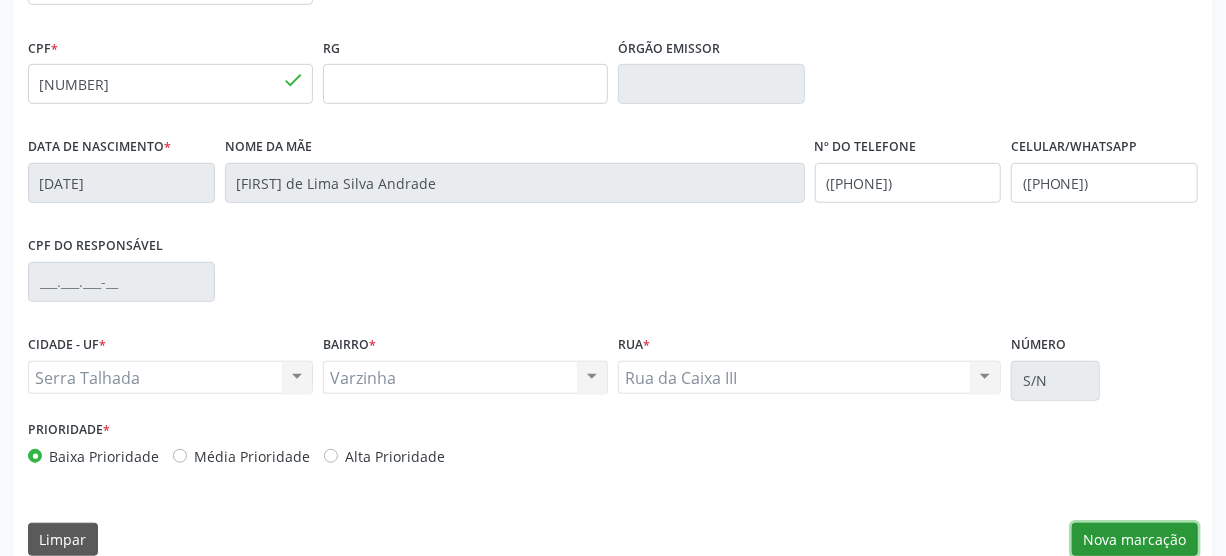 click on "Nova marcação" at bounding box center (1135, 540) 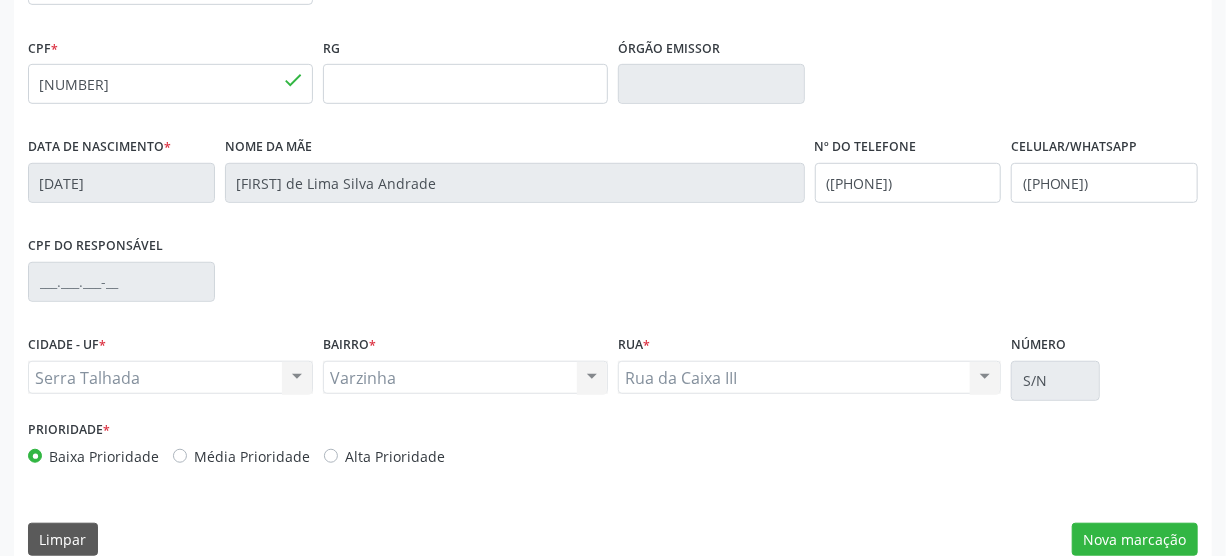 scroll, scrollTop: 348, scrollLeft: 0, axis: vertical 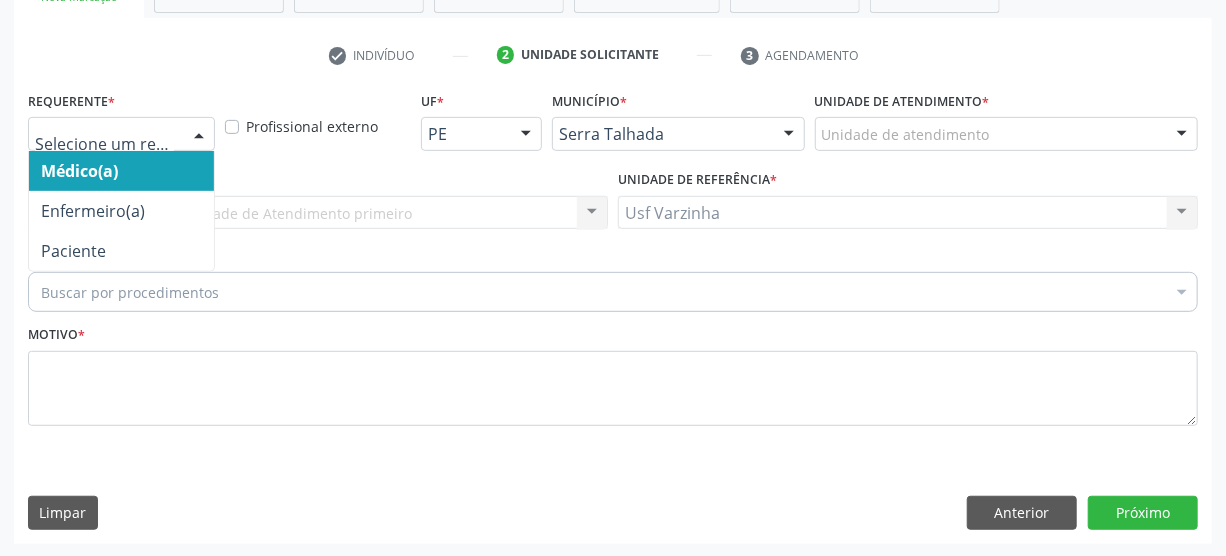 click at bounding box center (199, 135) 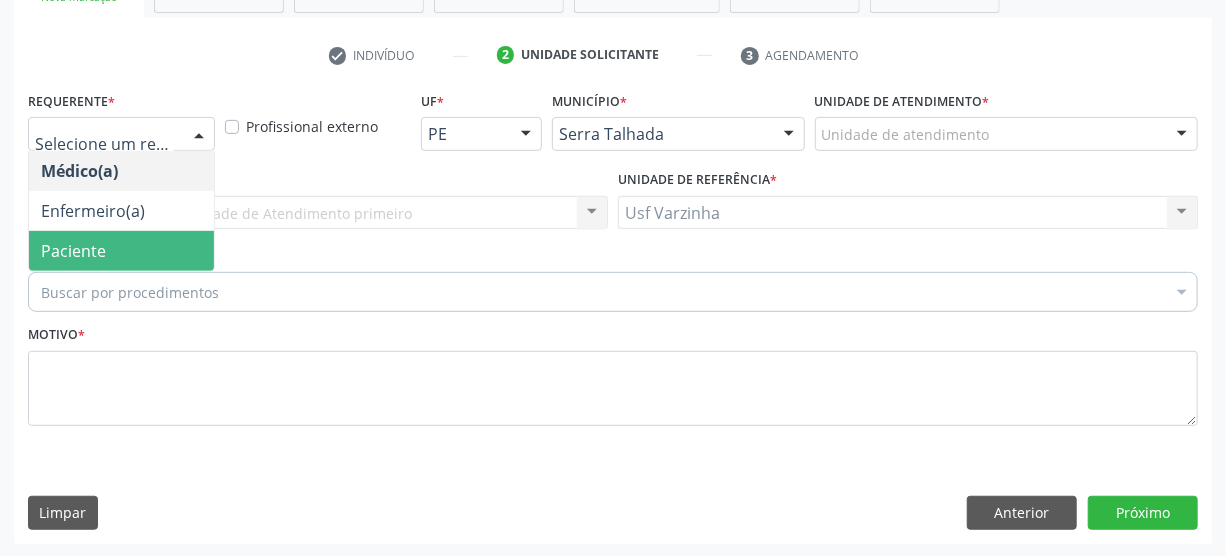 click on "Paciente" at bounding box center [121, 251] 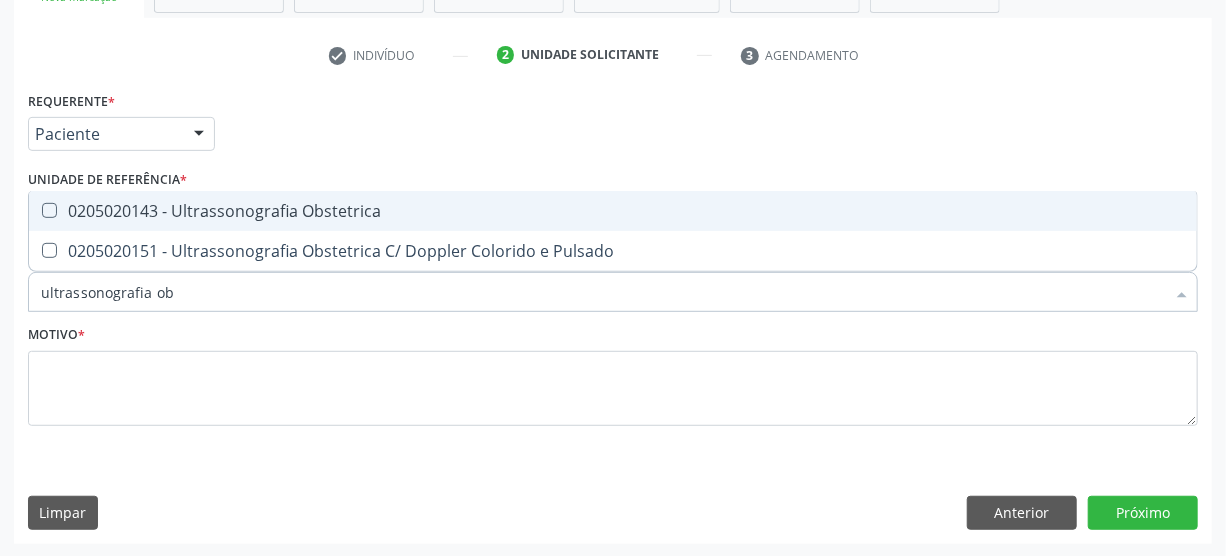 type on "ultrassonografia obs" 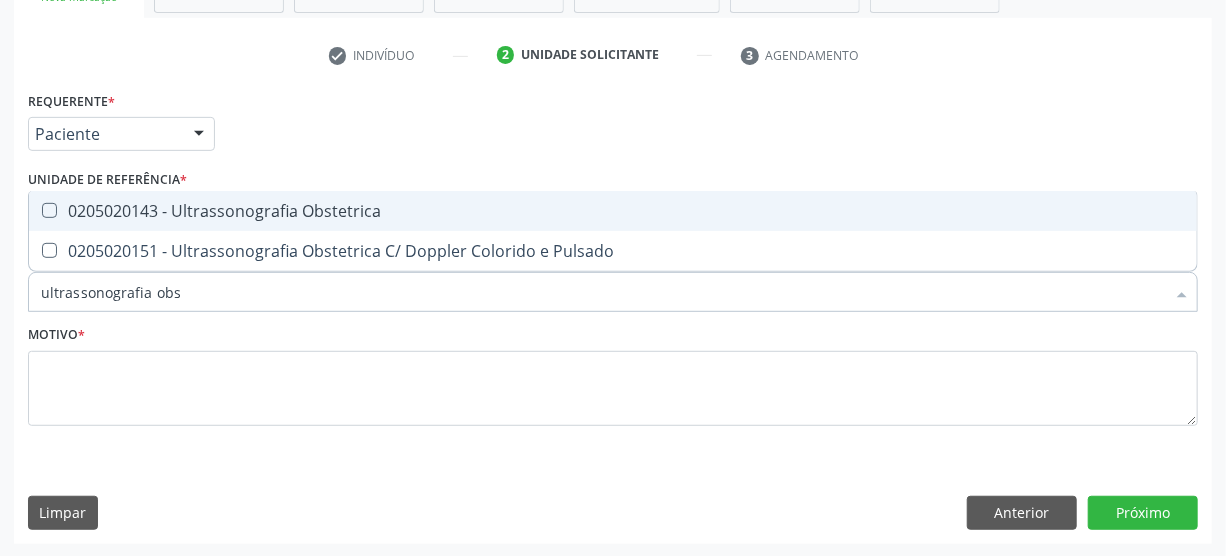 click on "0205020143 - Ultrassonografia Obstetrica" at bounding box center (613, 211) 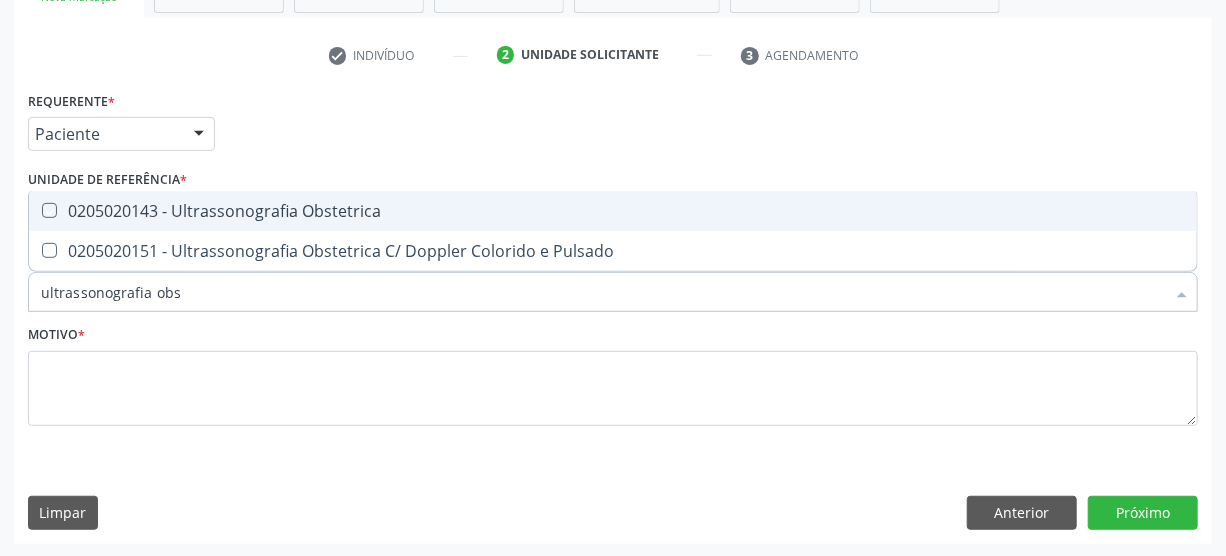 checkbox on "true" 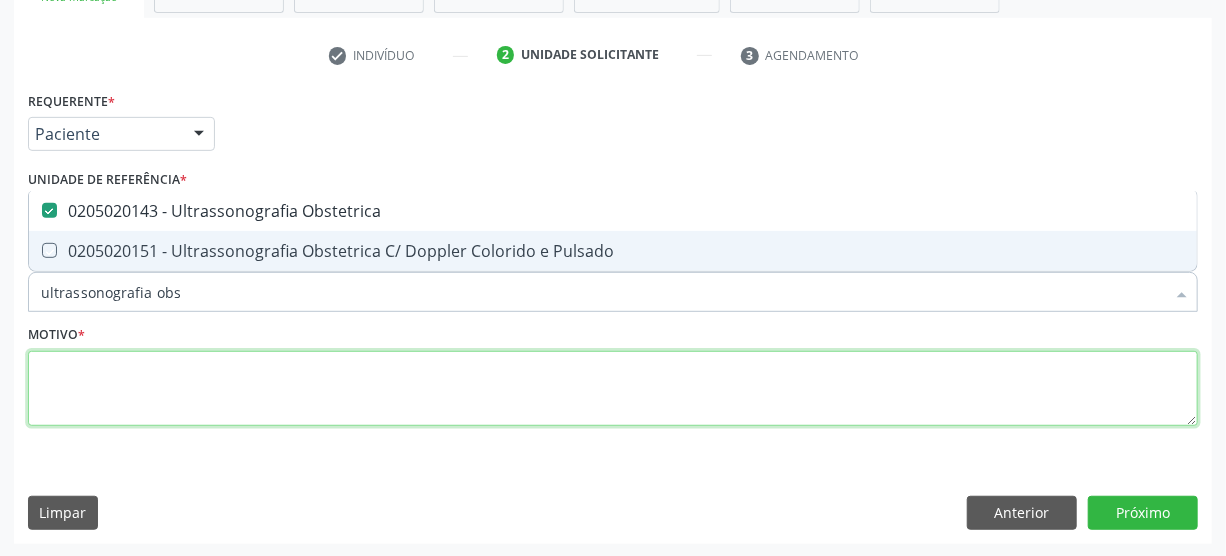 click at bounding box center [613, 389] 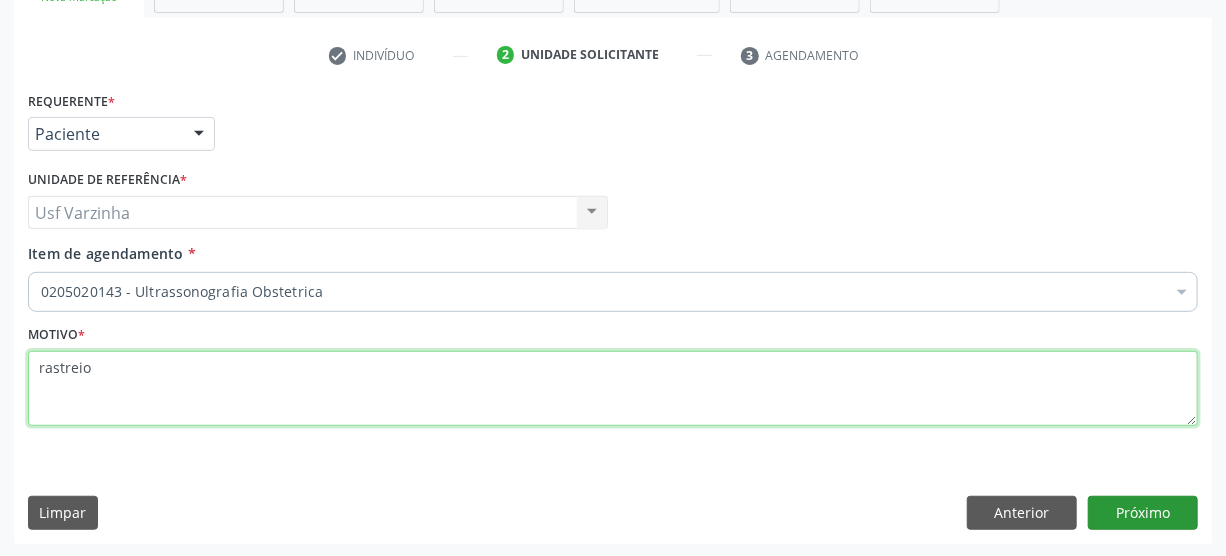 type on "rastreio" 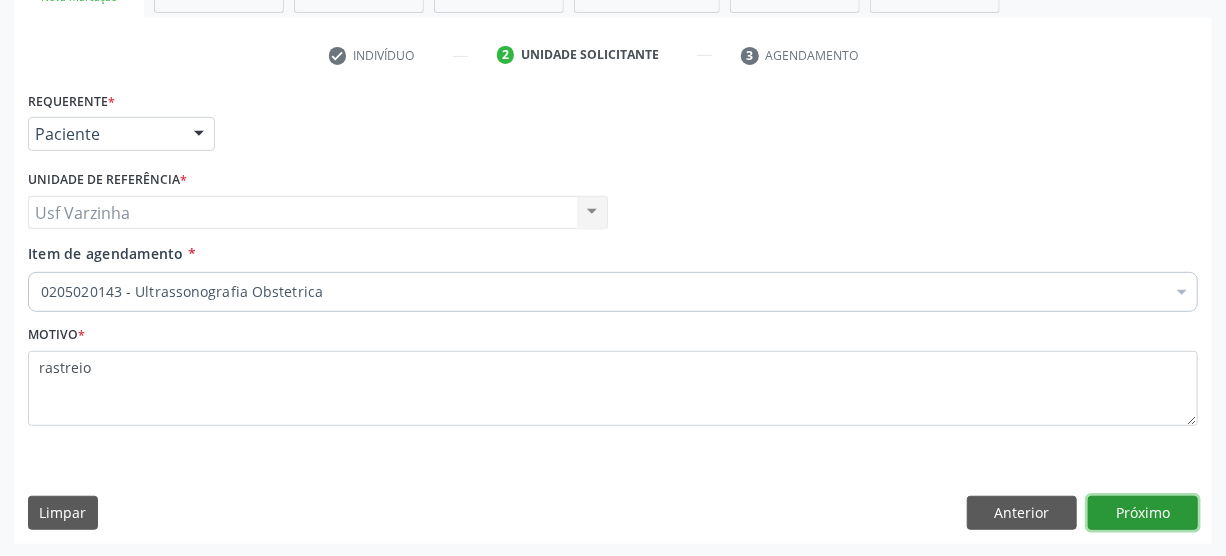 click on "Próximo" at bounding box center (1143, 513) 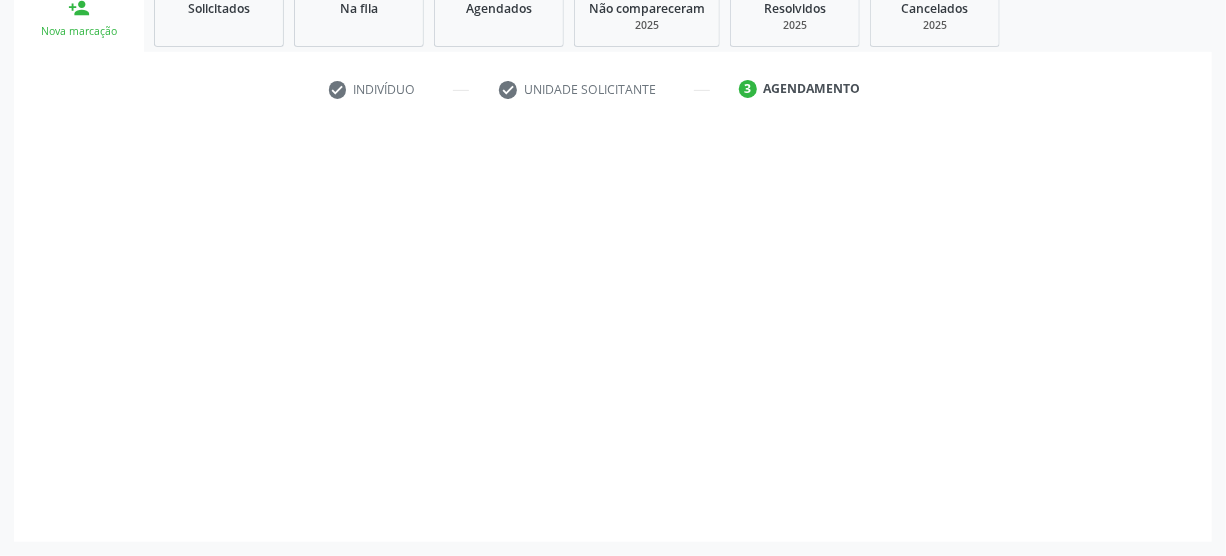 scroll, scrollTop: 312, scrollLeft: 0, axis: vertical 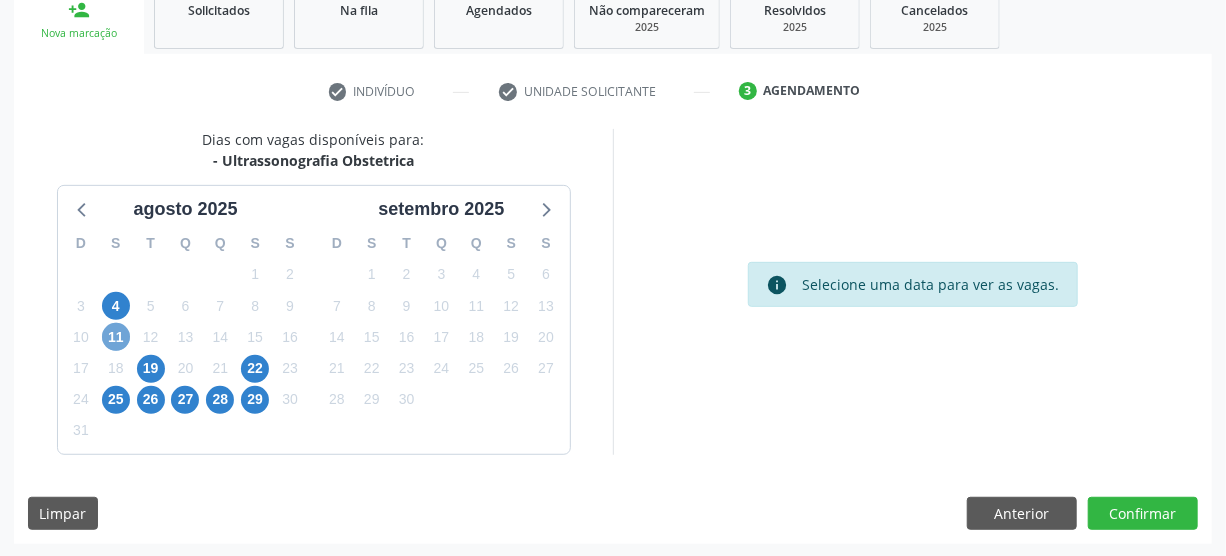 click on "11" at bounding box center [116, 337] 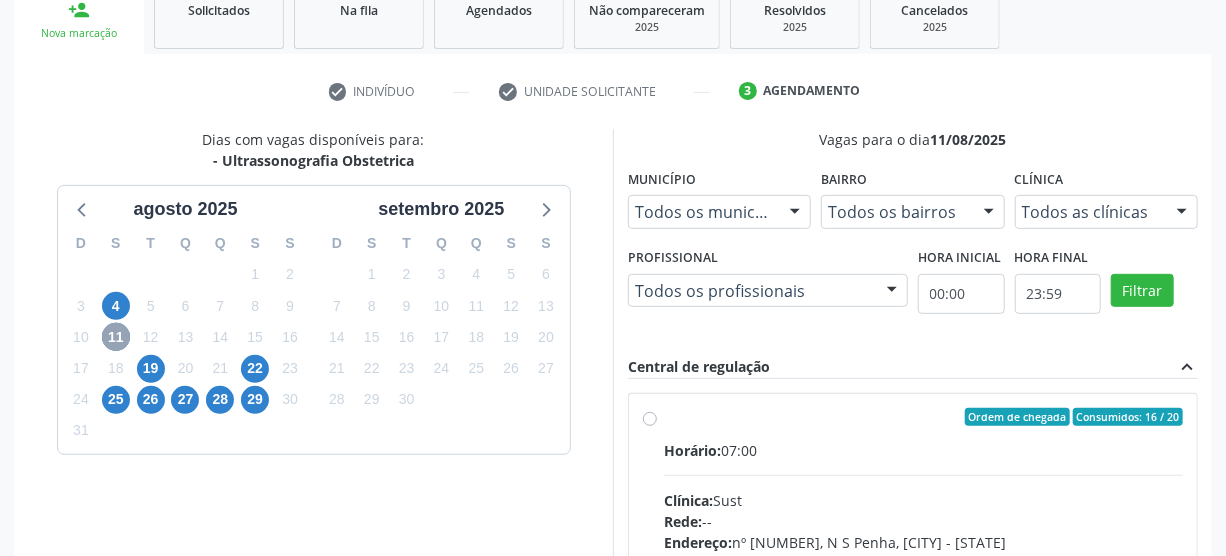 scroll, scrollTop: 403, scrollLeft: 0, axis: vertical 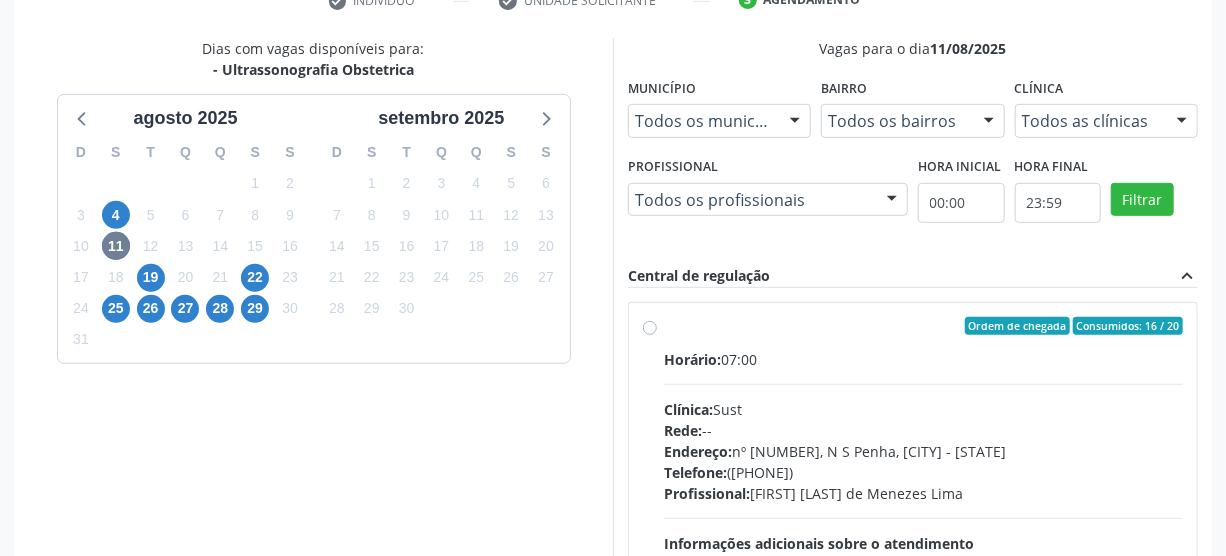click on "Ordem de chegada
Consumidos: 16 / 20
Horário:   07:00
Clínica:  Sust
Rede:
--
Endereço:   nº [NUMBER], N S Penha, [CITY] - [STATE]
Telefone:   ([PHONE])
Profissional:
[FIRST] [LAST] de Menezes Lima
Informações adicionais sobre o atendimento
Idade de atendimento:
de 0 a 120 anos
Gênero(s) atendido(s):
Masculino e Feminino
Informações adicionais:
--" at bounding box center (923, 470) 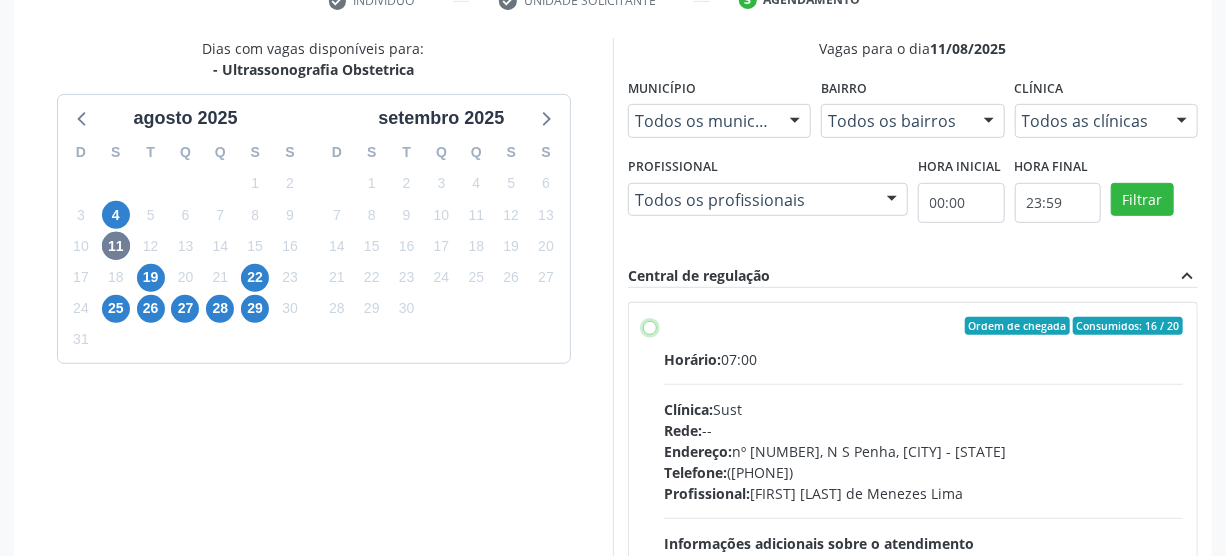 click on "Ordem de chegada
Consumidos: 16 / 20
Horário:   07:00
Clínica:  Sust
Rede:
--
Endereço:   nº [NUMBER], N S Penha, [CITY] - [STATE]
Telefone:   ([PHONE])
Profissional:
[FIRST] [LAST] de Menezes Lima
Informações adicionais sobre o atendimento
Idade de atendimento:
de 0 a 120 anos
Gênero(s) atendido(s):
Masculino e Feminino
Informações adicionais:
--" at bounding box center [650, 326] 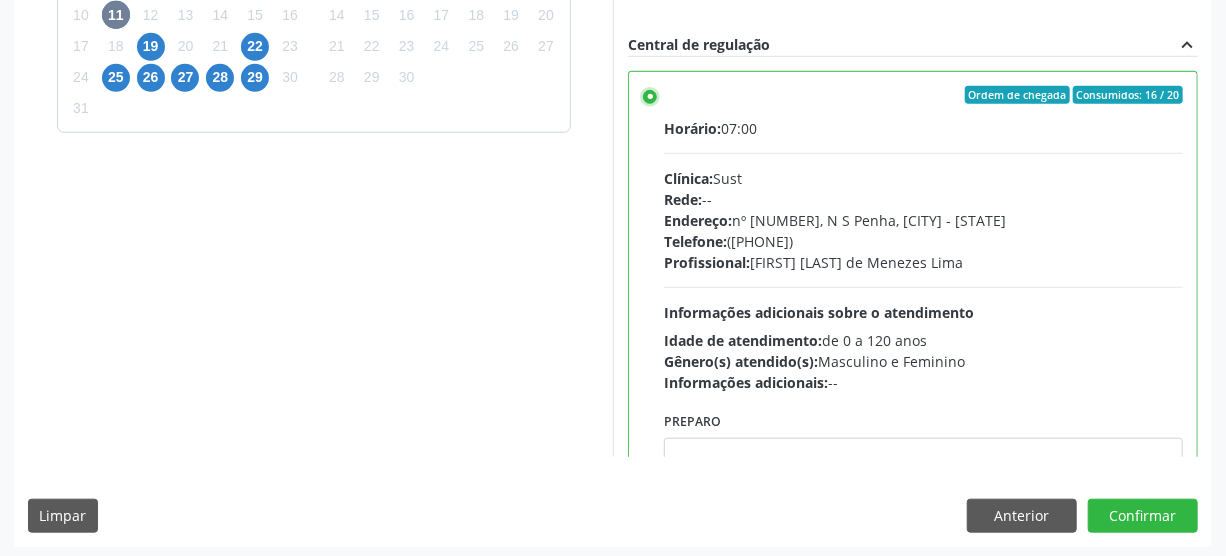 scroll, scrollTop: 637, scrollLeft: 0, axis: vertical 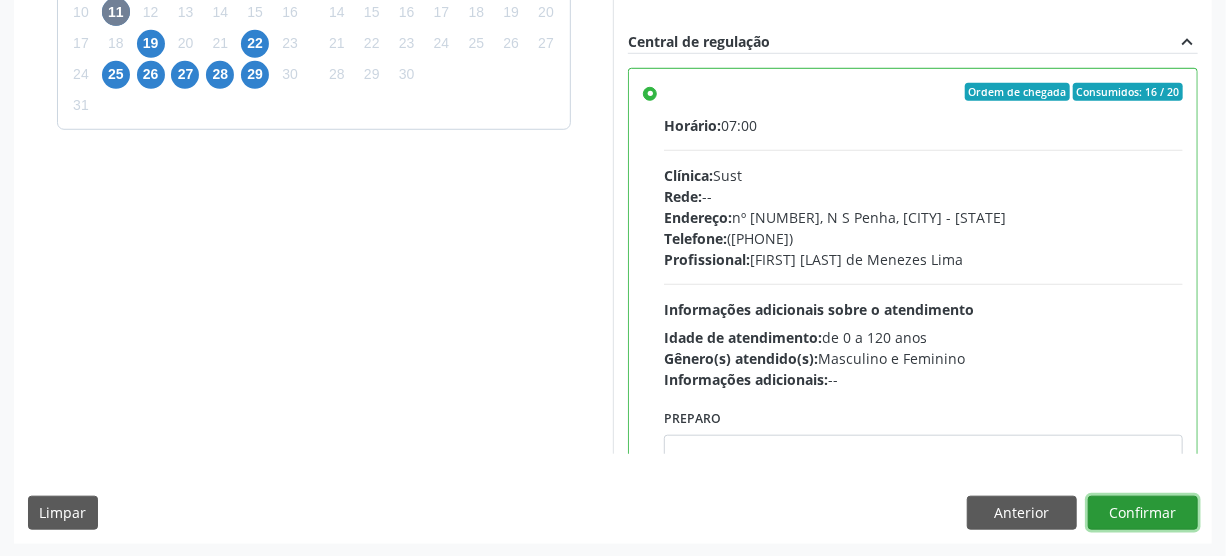 click on "Confirmar" at bounding box center (1143, 513) 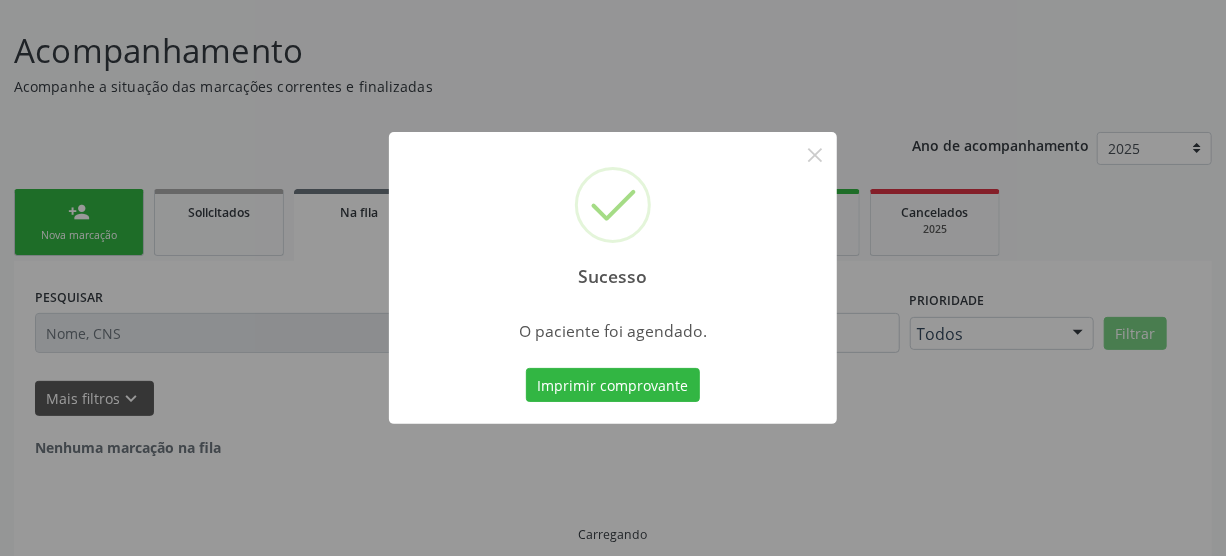 scroll, scrollTop: 45, scrollLeft: 0, axis: vertical 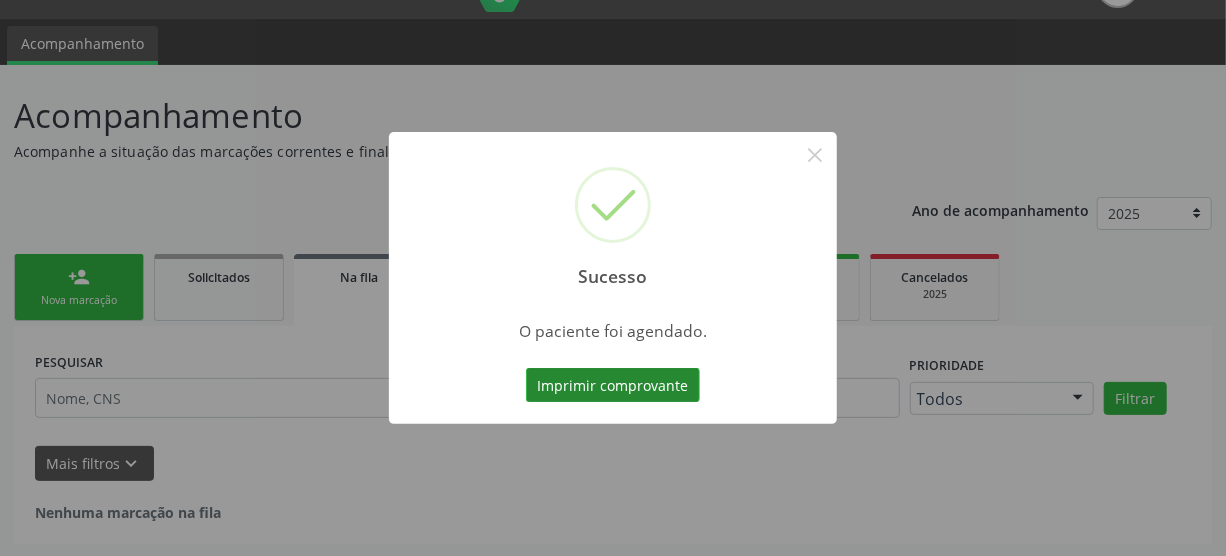 click on "Imprimir comprovante" at bounding box center [613, 385] 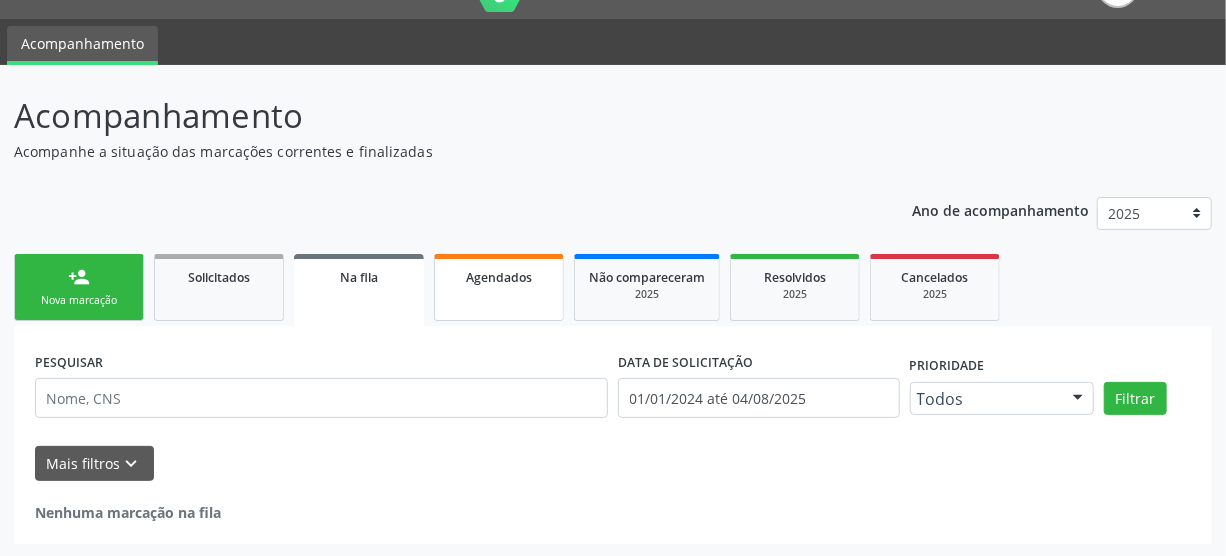 drag, startPoint x: 519, startPoint y: 283, endPoint x: 509, endPoint y: 286, distance: 10.440307 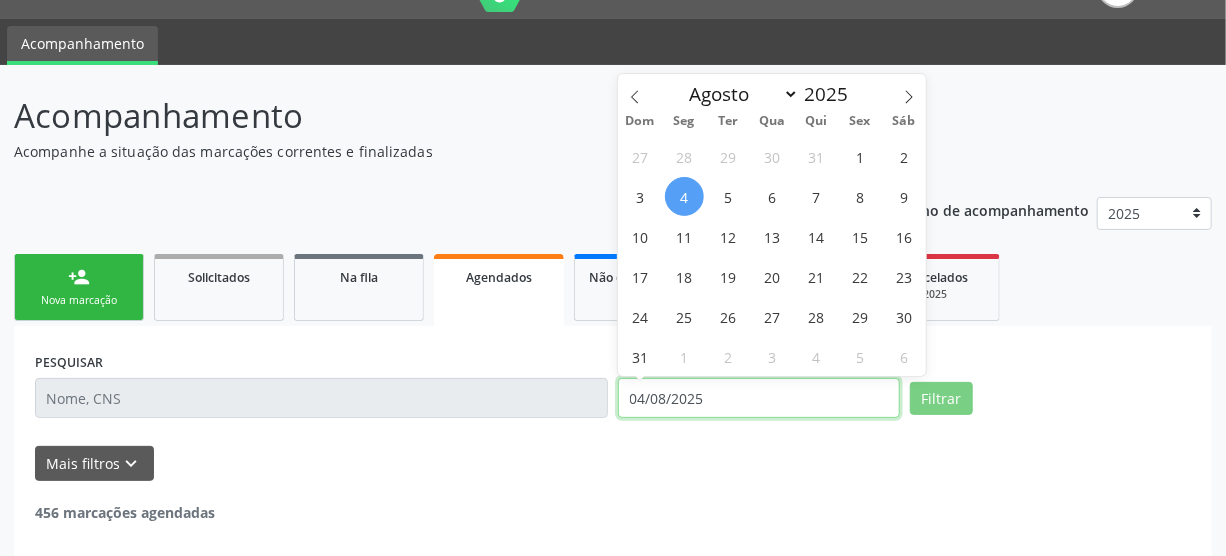 click on "04/08/2025" at bounding box center [759, 398] 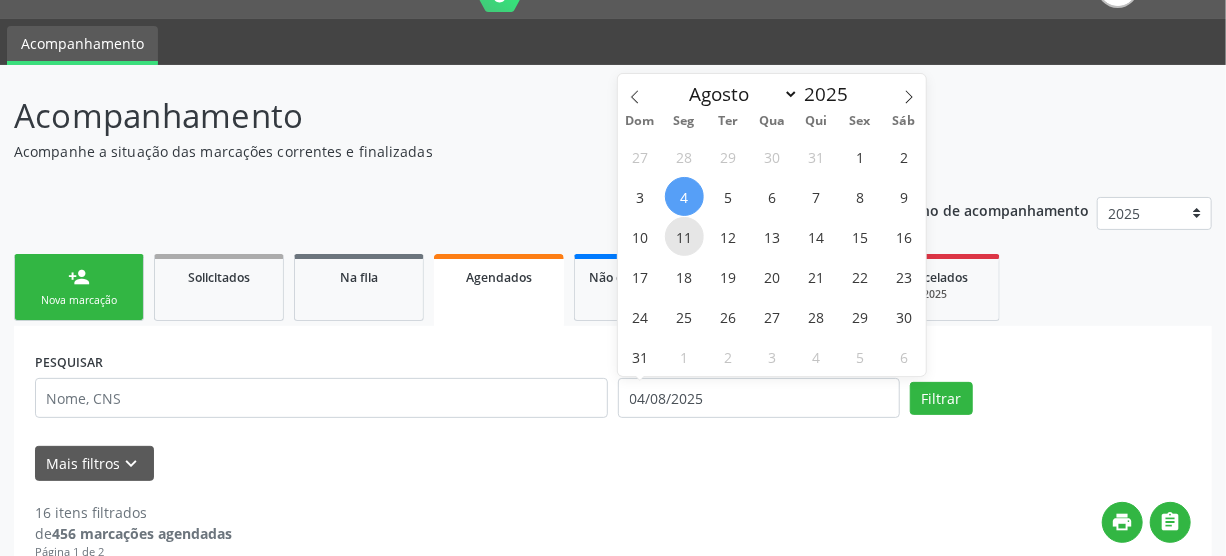 click on "11" at bounding box center [684, 236] 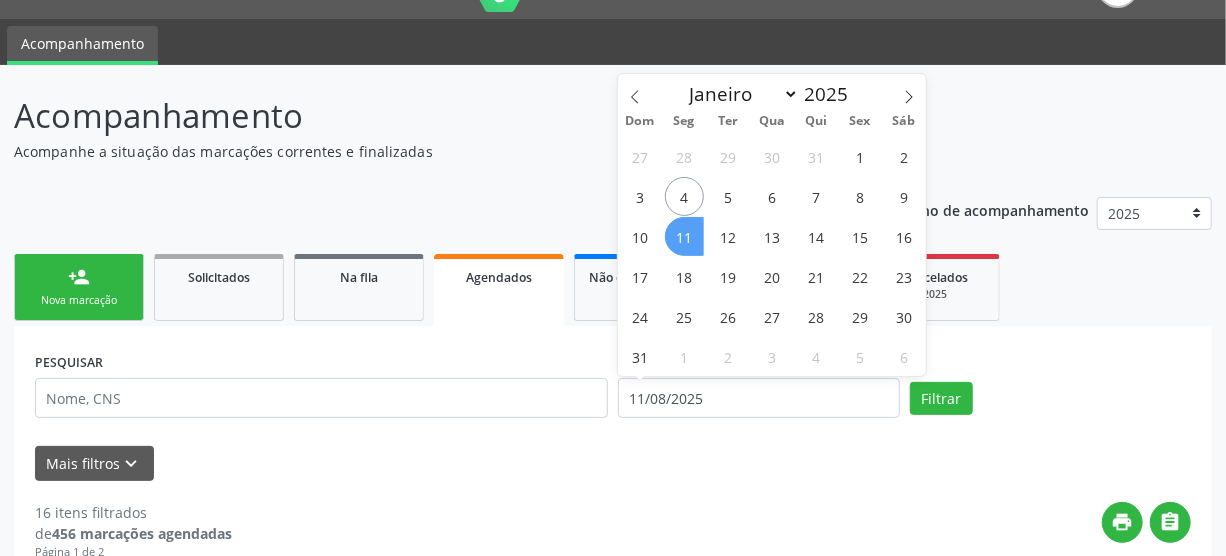 drag, startPoint x: 680, startPoint y: 231, endPoint x: 753, endPoint y: 281, distance: 88.481636 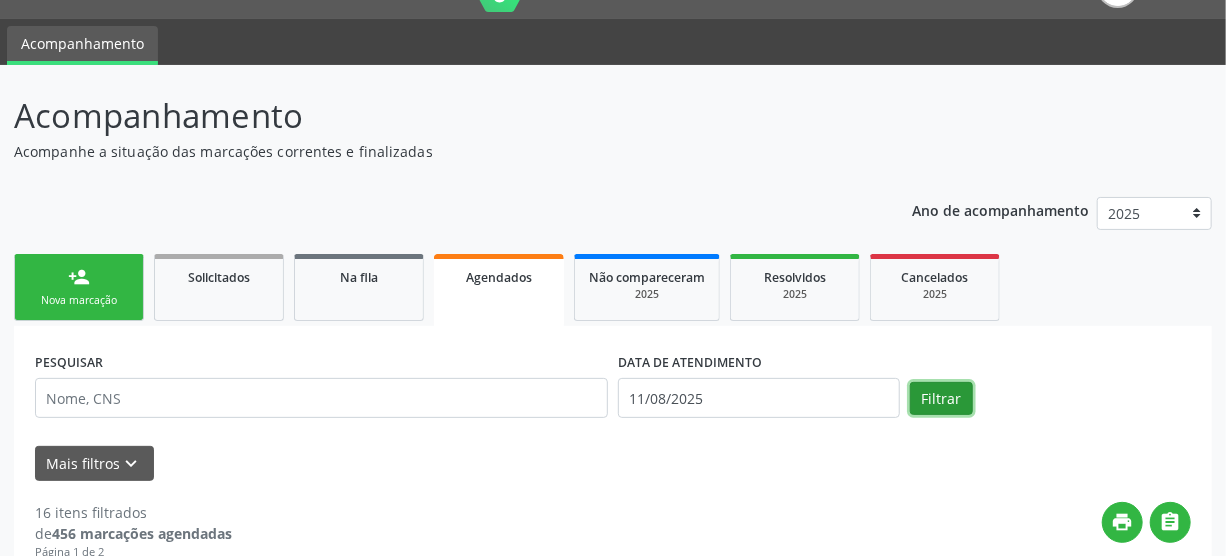 click on "Filtrar" at bounding box center (941, 399) 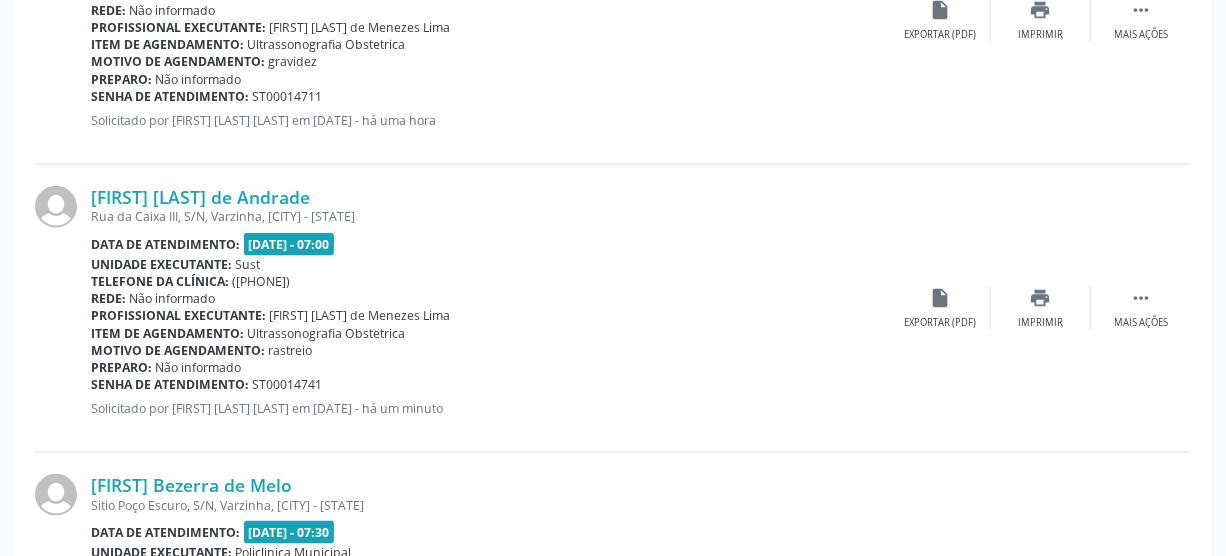 scroll, scrollTop: 1045, scrollLeft: 0, axis: vertical 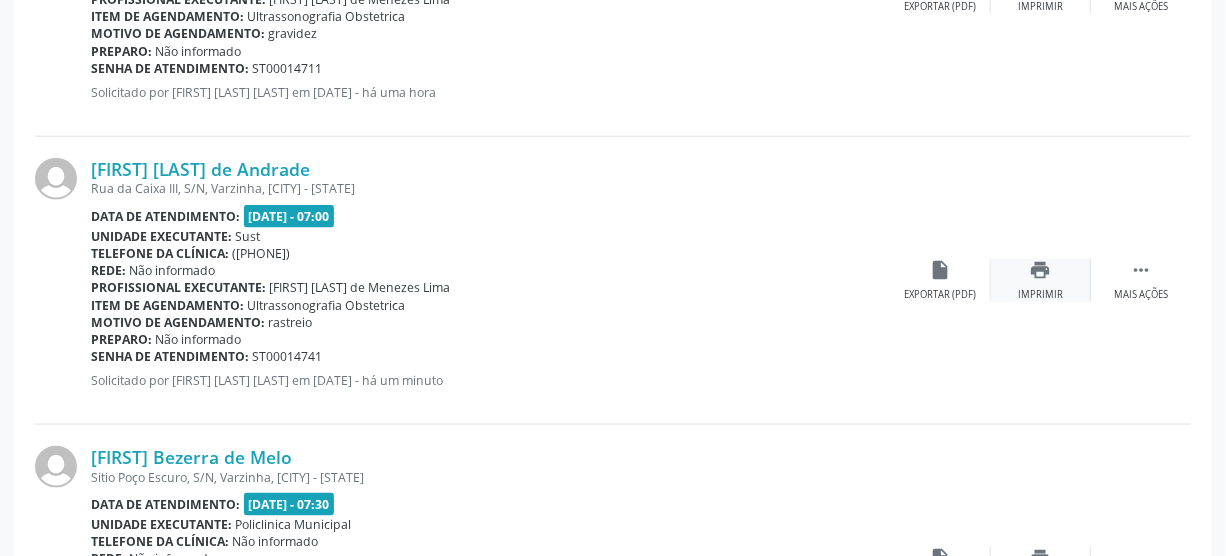 click on "print" at bounding box center [1041, 270] 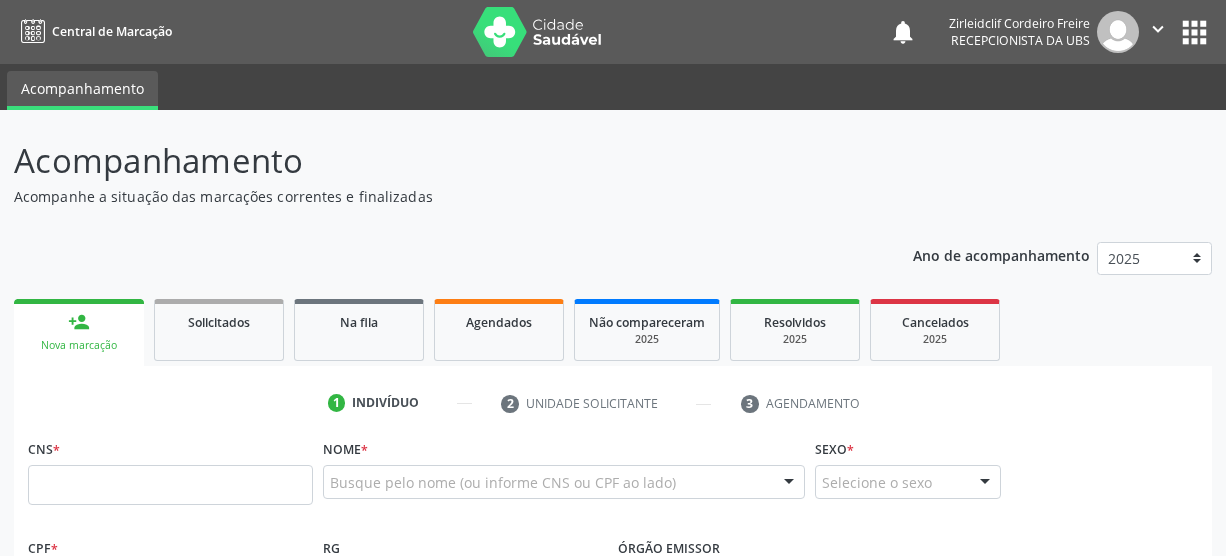scroll, scrollTop: 0, scrollLeft: 0, axis: both 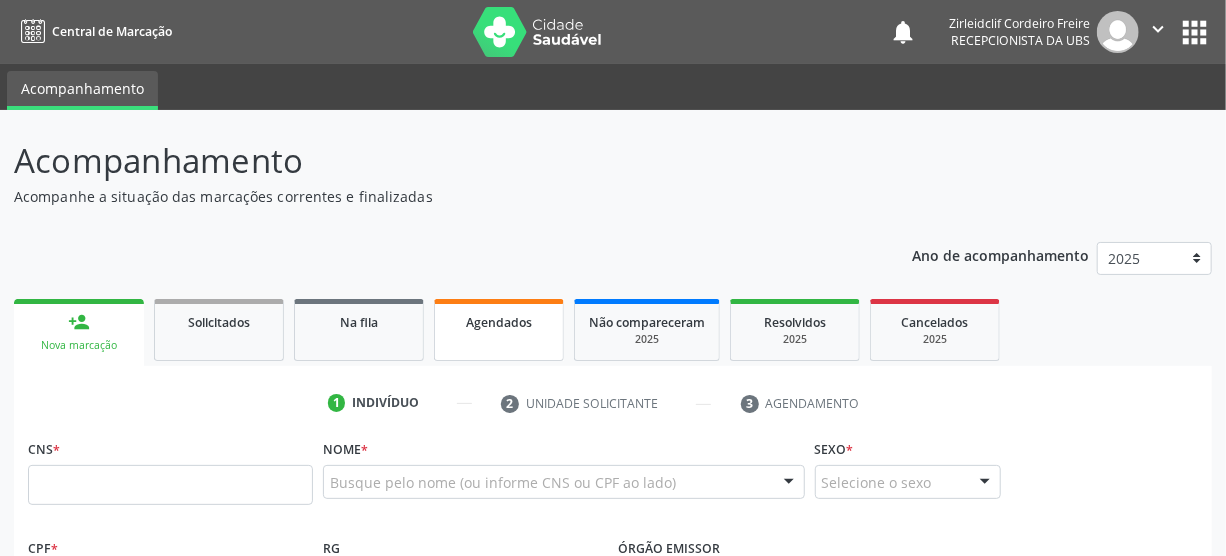click on "Agendados" at bounding box center (499, 330) 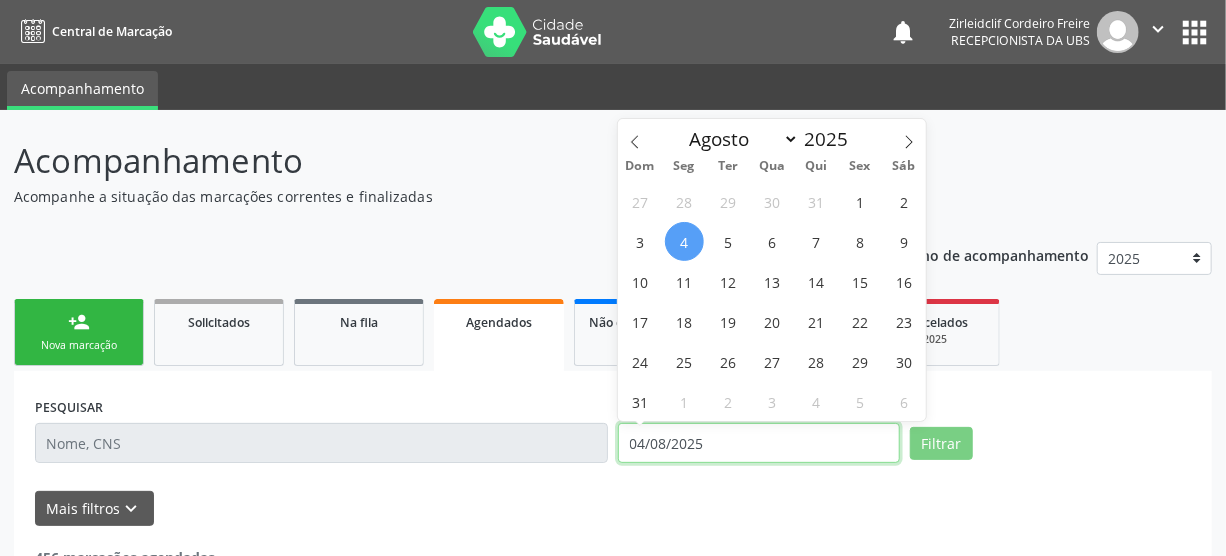 click on "04/08/2025" at bounding box center (759, 443) 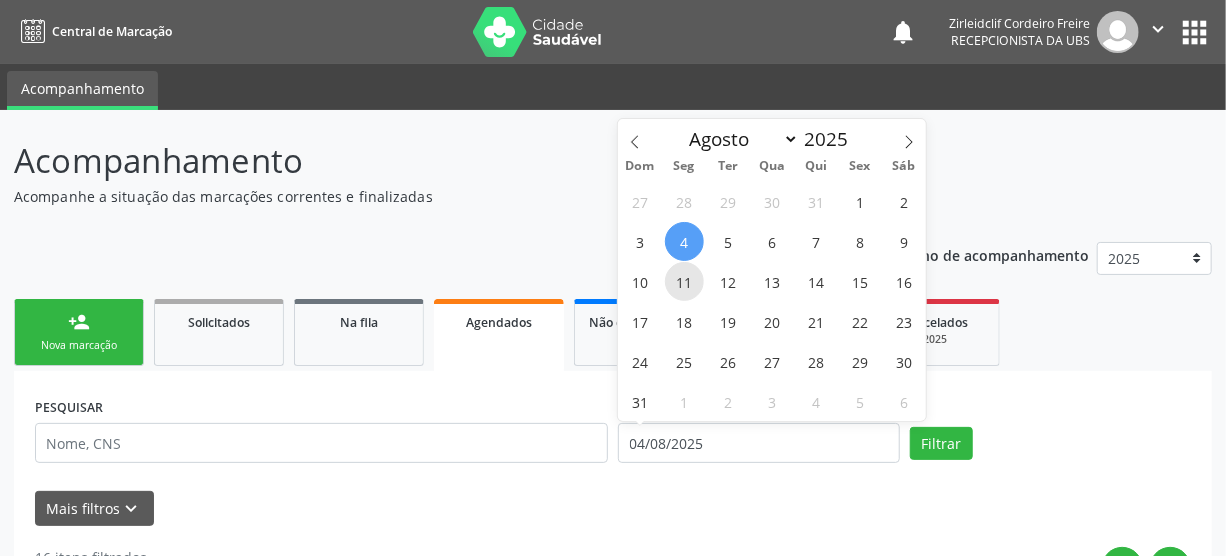 click on "11" at bounding box center (684, 281) 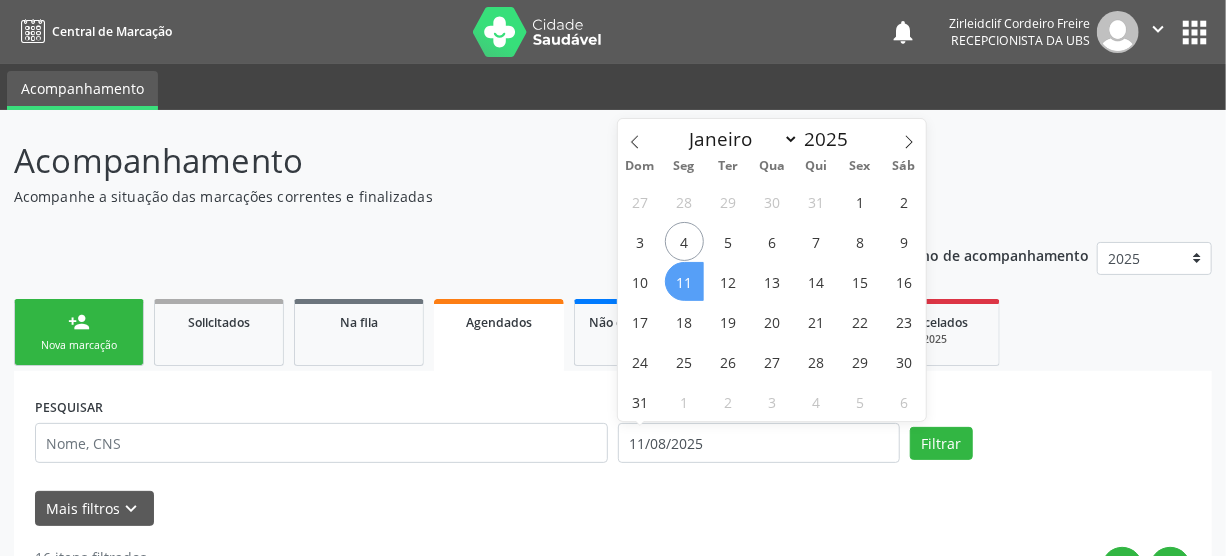 click on "11" at bounding box center [684, 281] 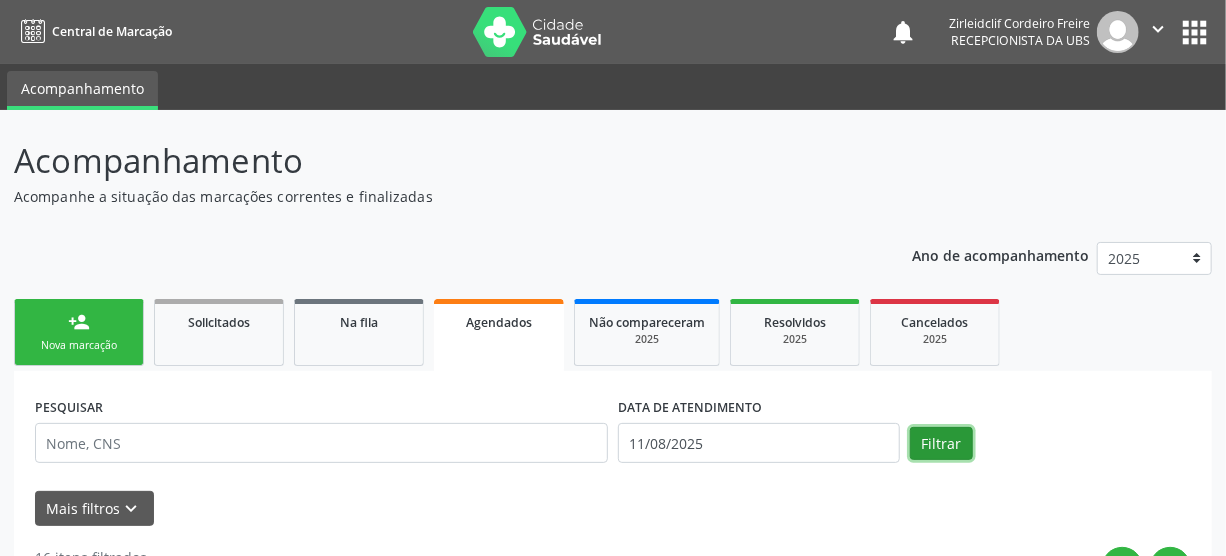 click on "Filtrar" at bounding box center (941, 444) 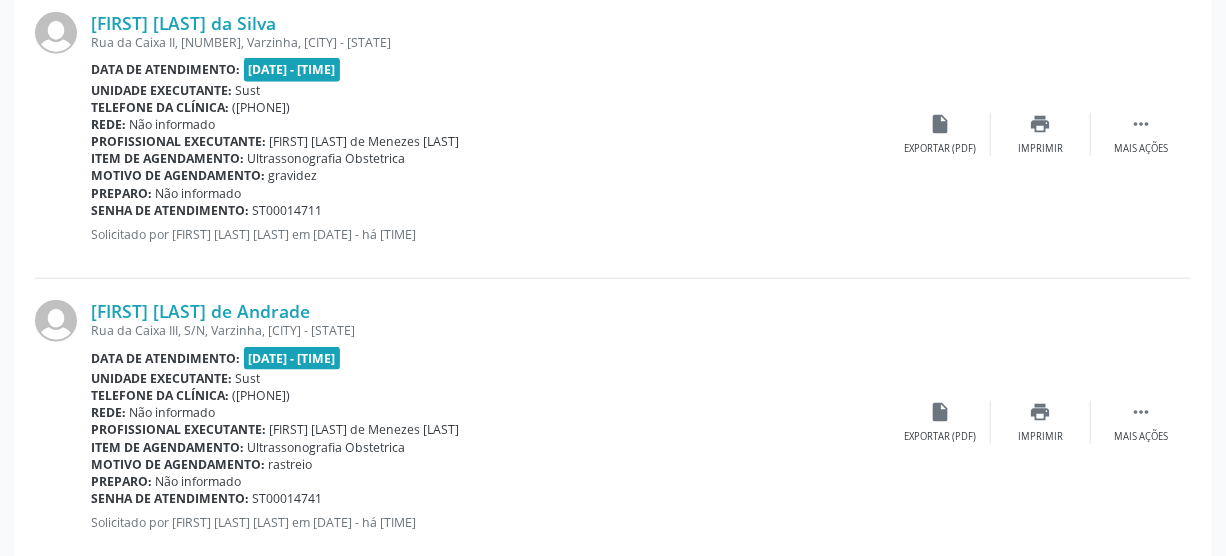 scroll, scrollTop: 909, scrollLeft: 0, axis: vertical 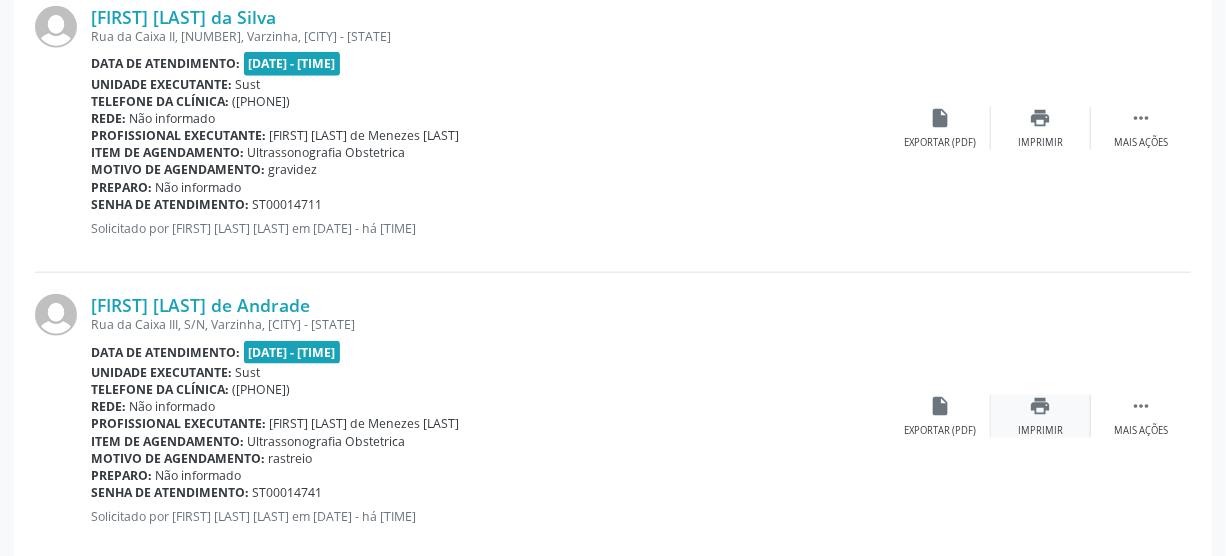 click on "Imprimir" at bounding box center [1040, 431] 